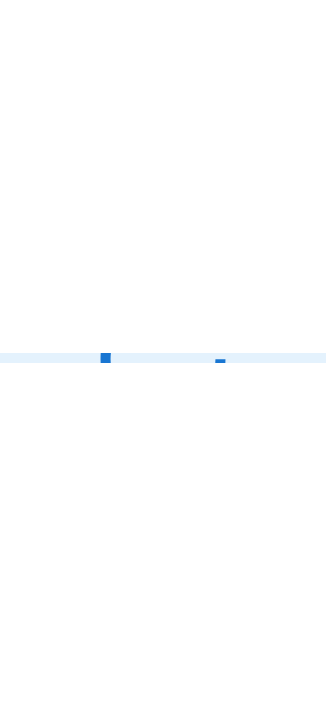 scroll, scrollTop: 0, scrollLeft: 0, axis: both 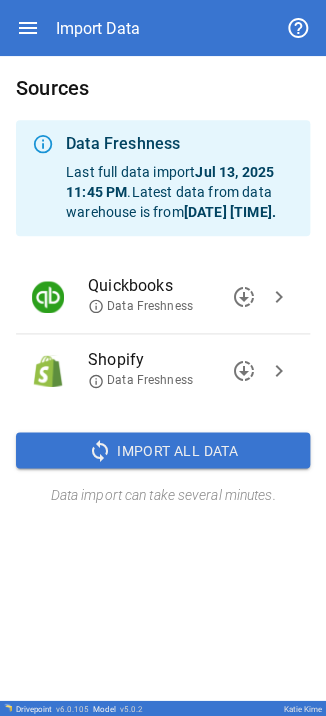 click on "chevron_right" at bounding box center (279, 371) 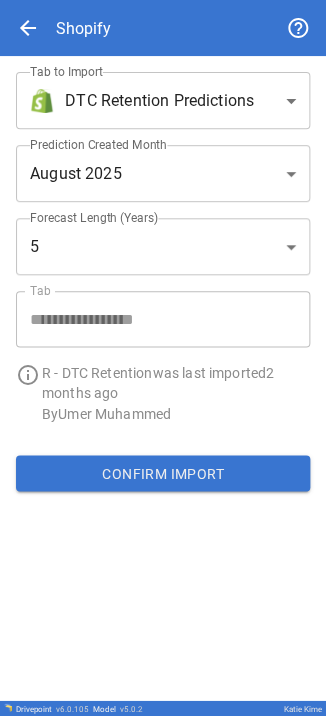 click on "**********" at bounding box center [163, 358] 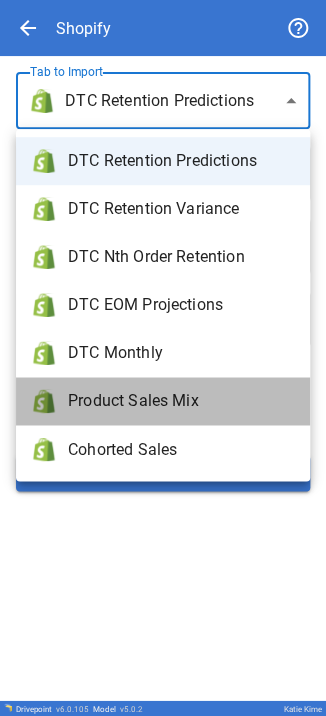 click on "Product Sales Mix" at bounding box center (181, 401) 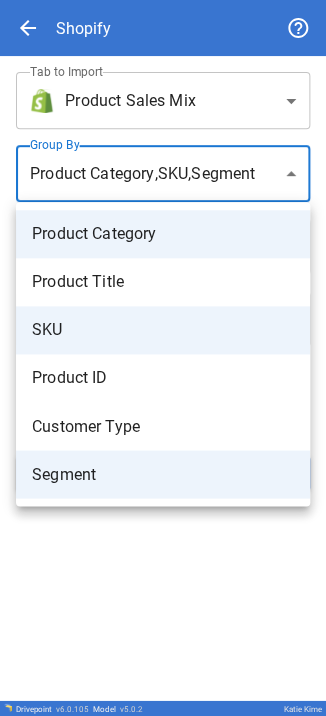 click on "**********" at bounding box center (163, 358) 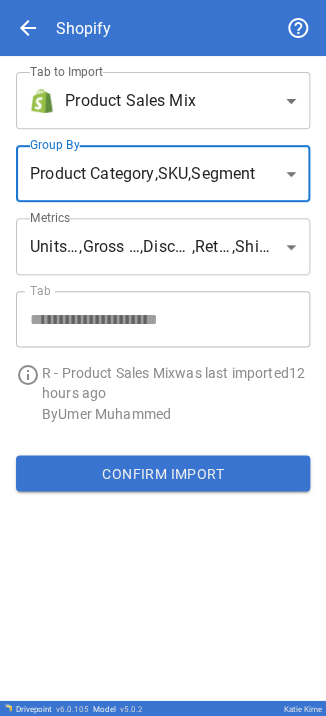 click on "**********" at bounding box center [163, 358] 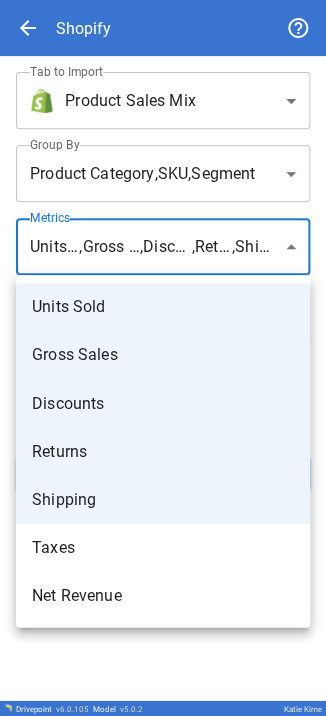 click on "Shipping" at bounding box center [163, 499] 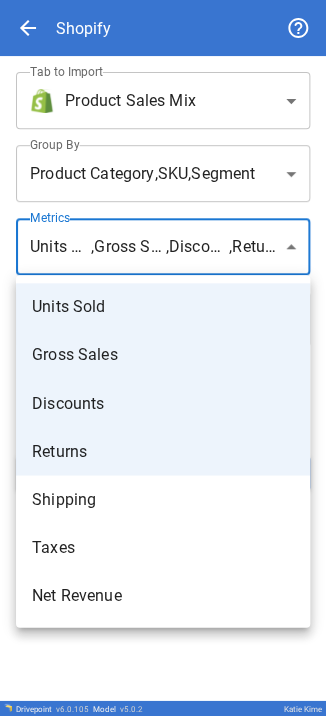 click at bounding box center (163, 358) 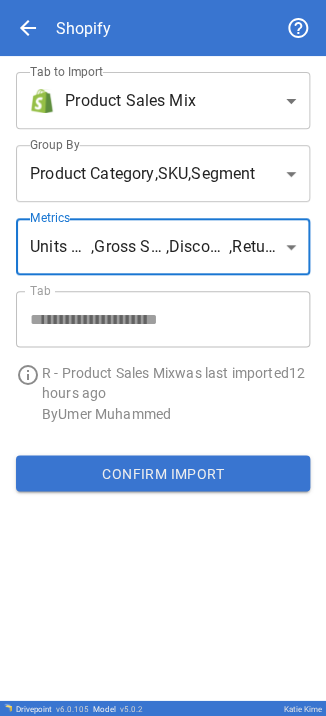 click on "Confirm Import" at bounding box center [163, 473] 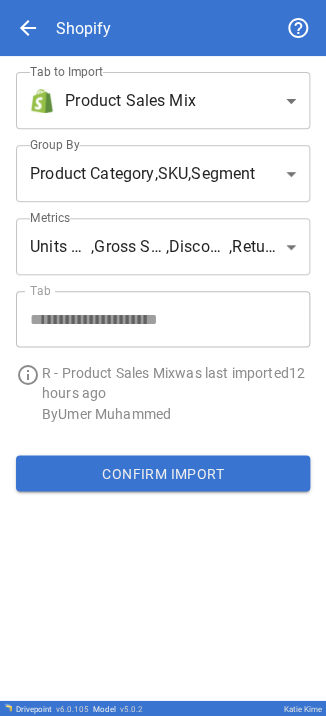 click on "**********" at bounding box center [163, 358] 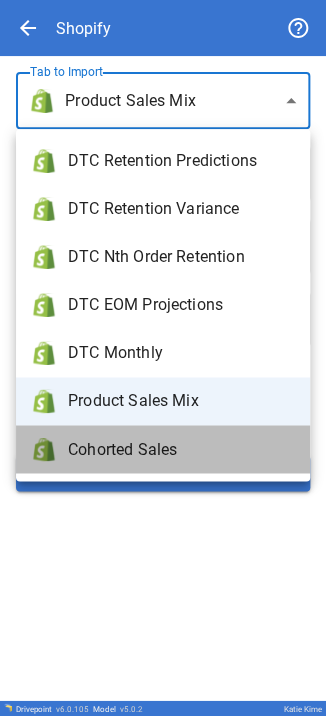 click on "Cohorted Sales" at bounding box center [163, 449] 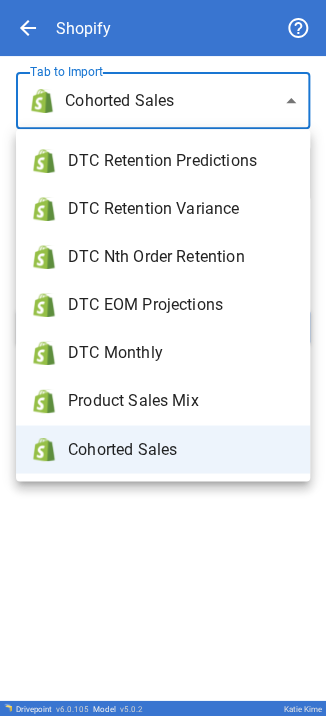 click on "**********" at bounding box center [163, 358] 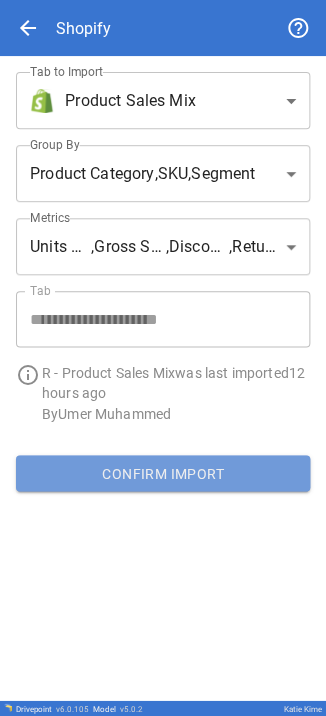 click on "Confirm Import" at bounding box center [163, 473] 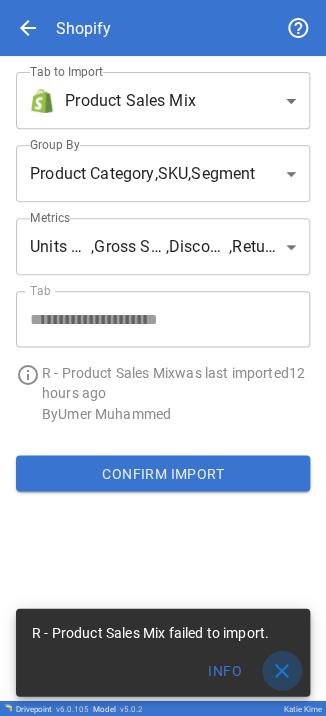 click on "close" at bounding box center (282, 670) 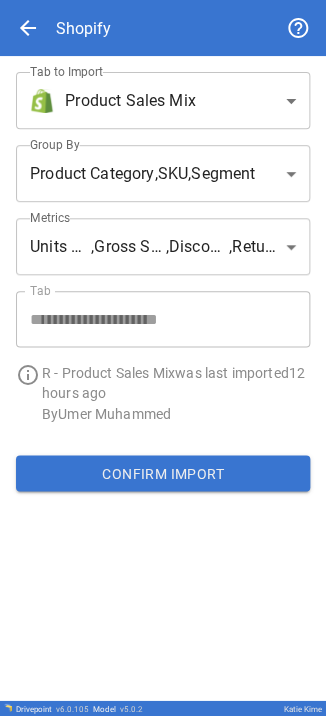 click on "**********" at bounding box center (163, 358) 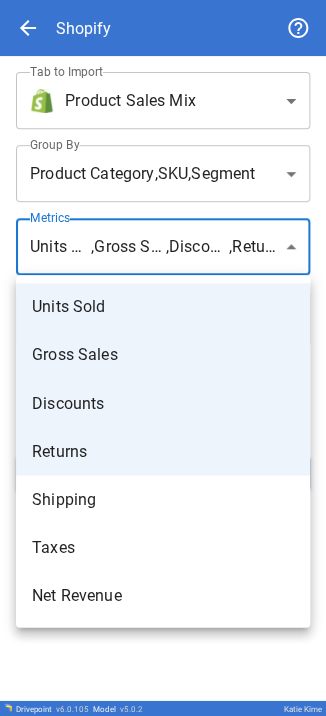 click at bounding box center [163, 358] 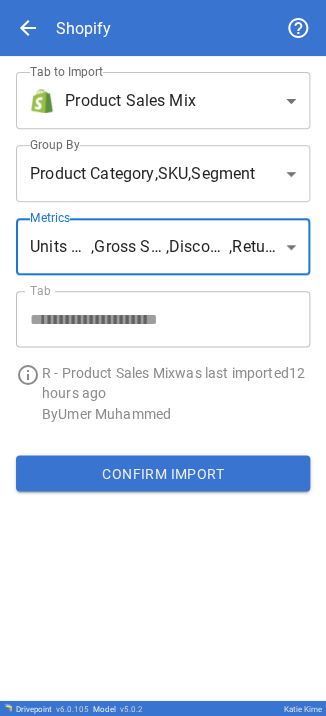 click on "**********" at bounding box center (163, 358) 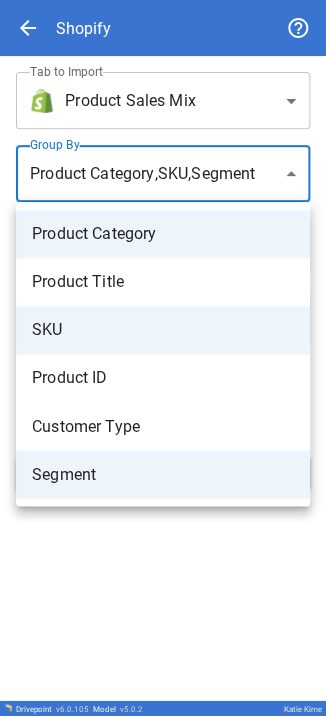 click at bounding box center (163, 358) 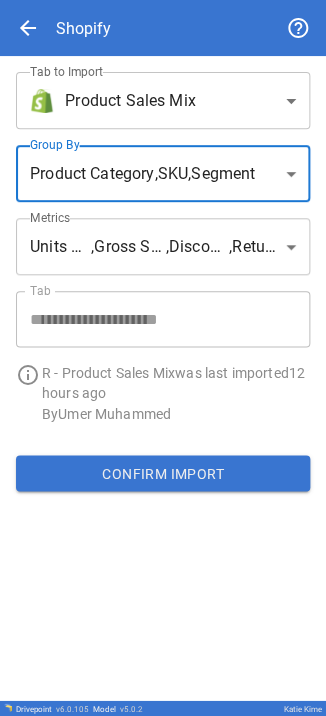 click on "Confirm Import" at bounding box center (163, 473) 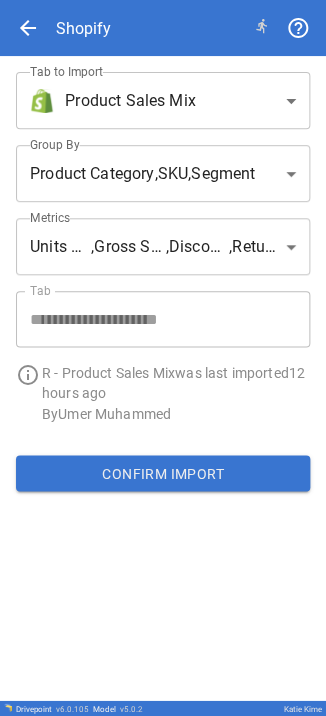 click on "R - Product Sales Mix  was last imported  12 hours ago" at bounding box center (176, 383) 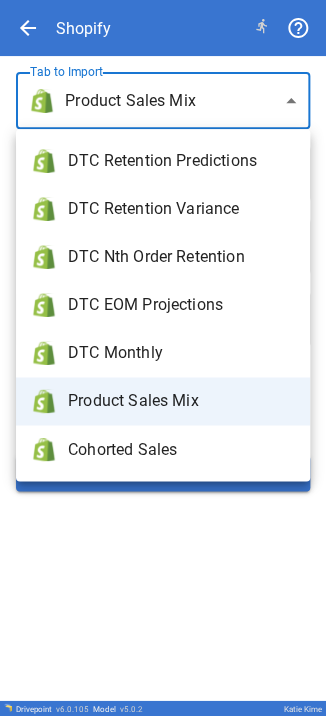click at bounding box center (163, 358) 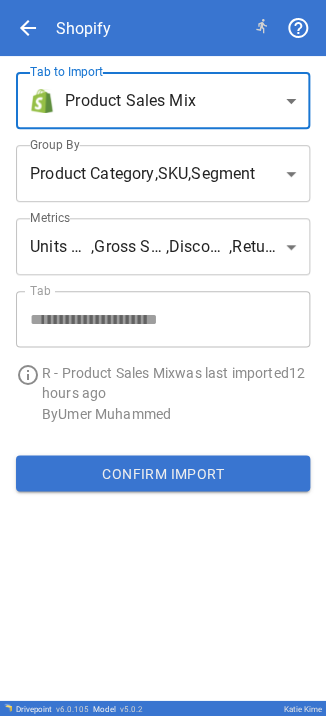 click on "**********" at bounding box center (163, 358) 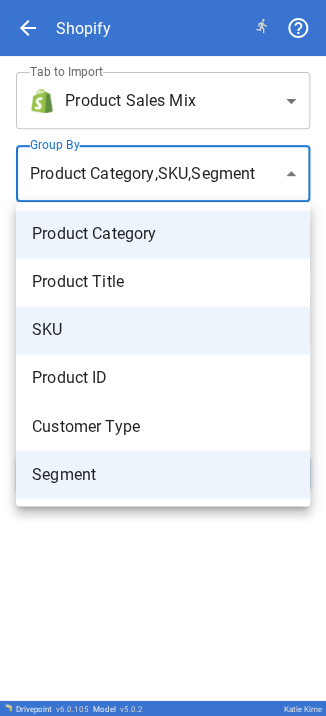 click at bounding box center [163, 358] 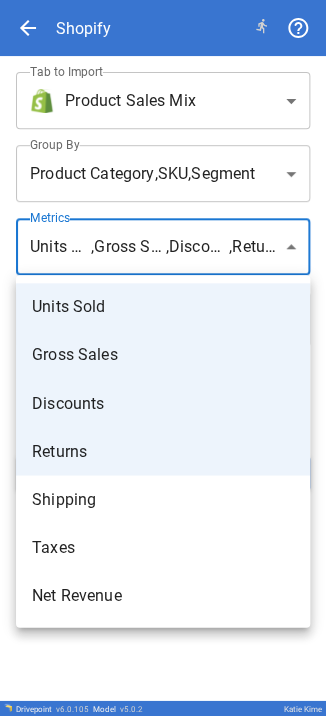 click on "**********" at bounding box center [163, 358] 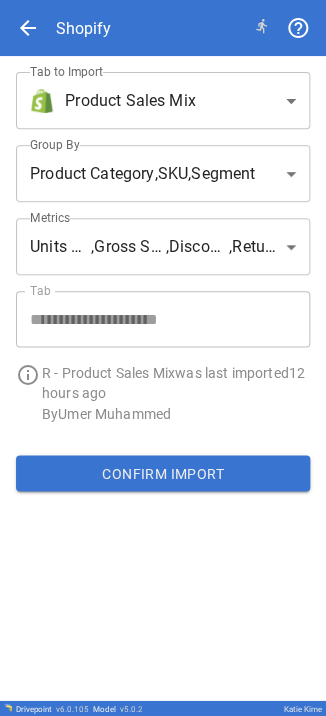 click on "**********" at bounding box center (163, 358) 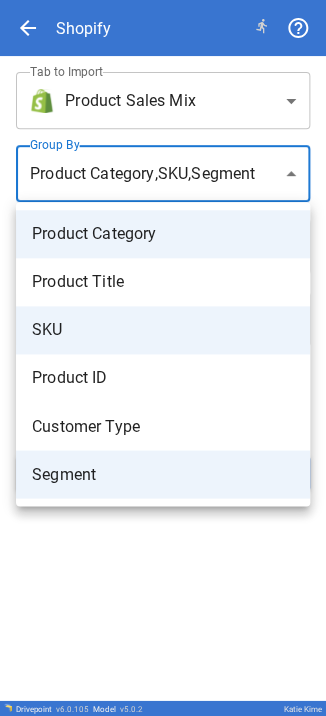 type 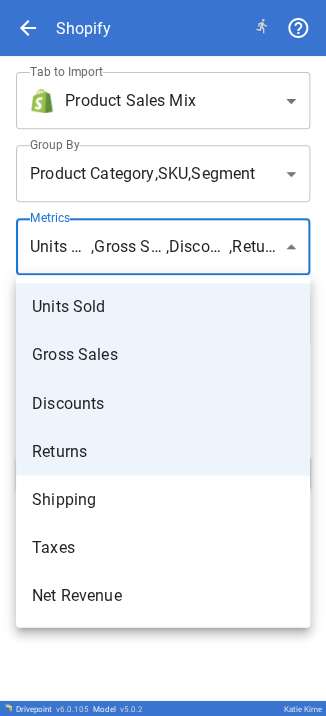 click on "**********" at bounding box center [163, 358] 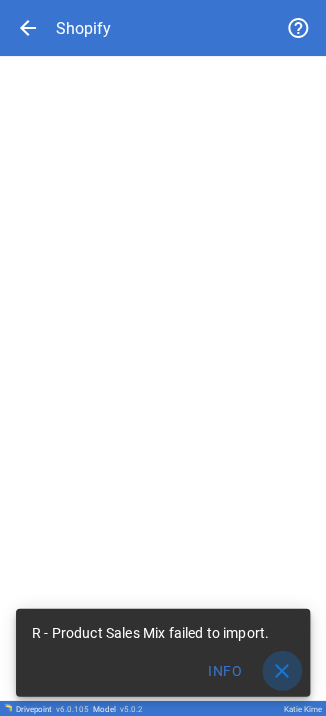 click on "close" at bounding box center [282, 670] 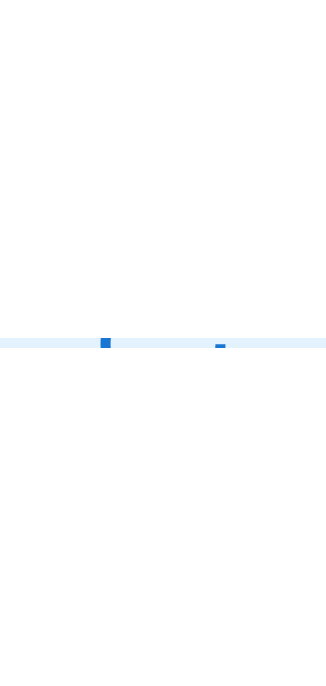 scroll, scrollTop: 0, scrollLeft: 0, axis: both 